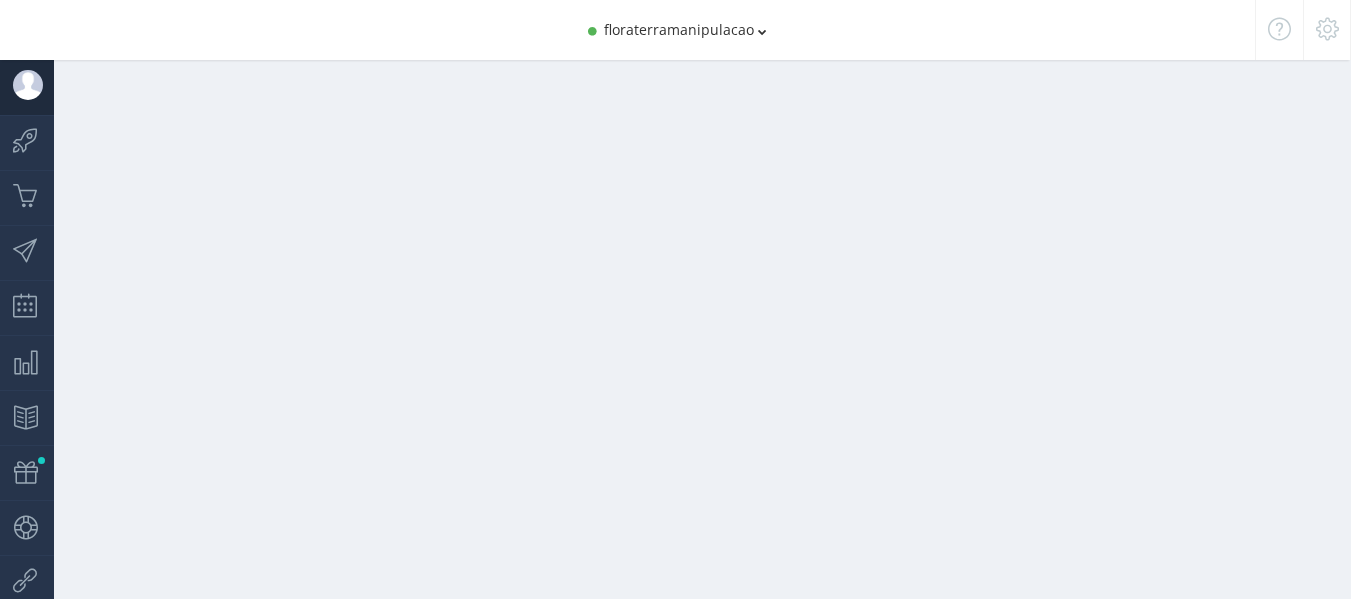 scroll, scrollTop: 0, scrollLeft: 0, axis: both 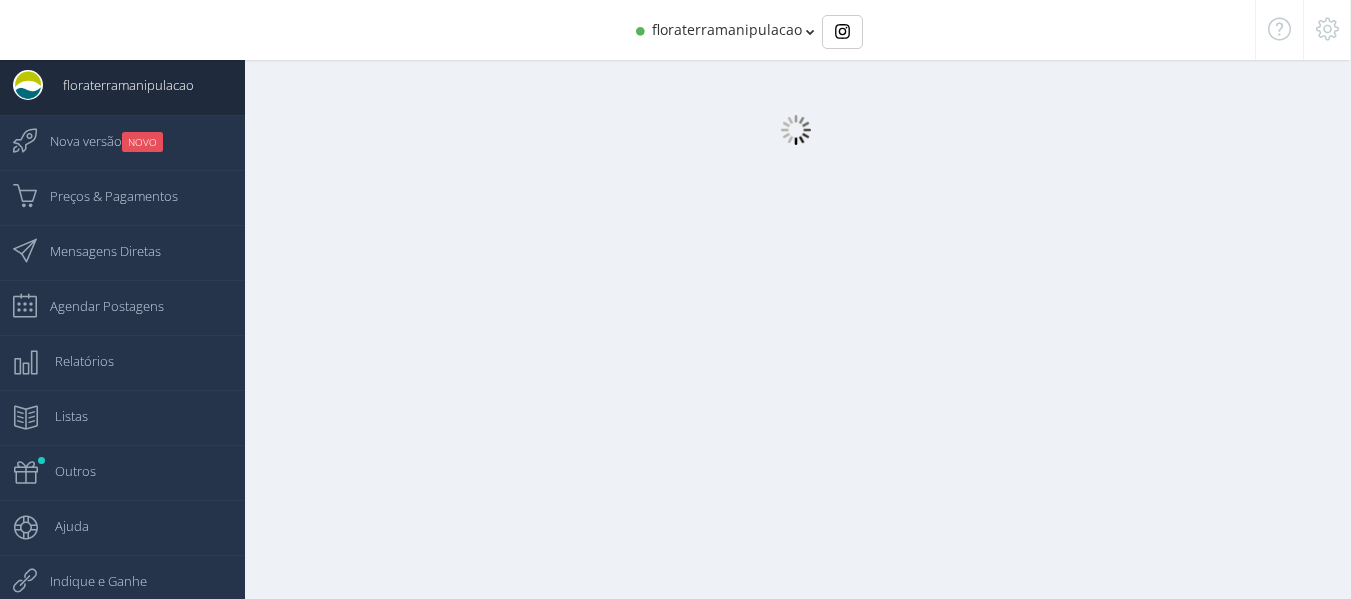select on "[DEMOGRAPHIC_DATA]" 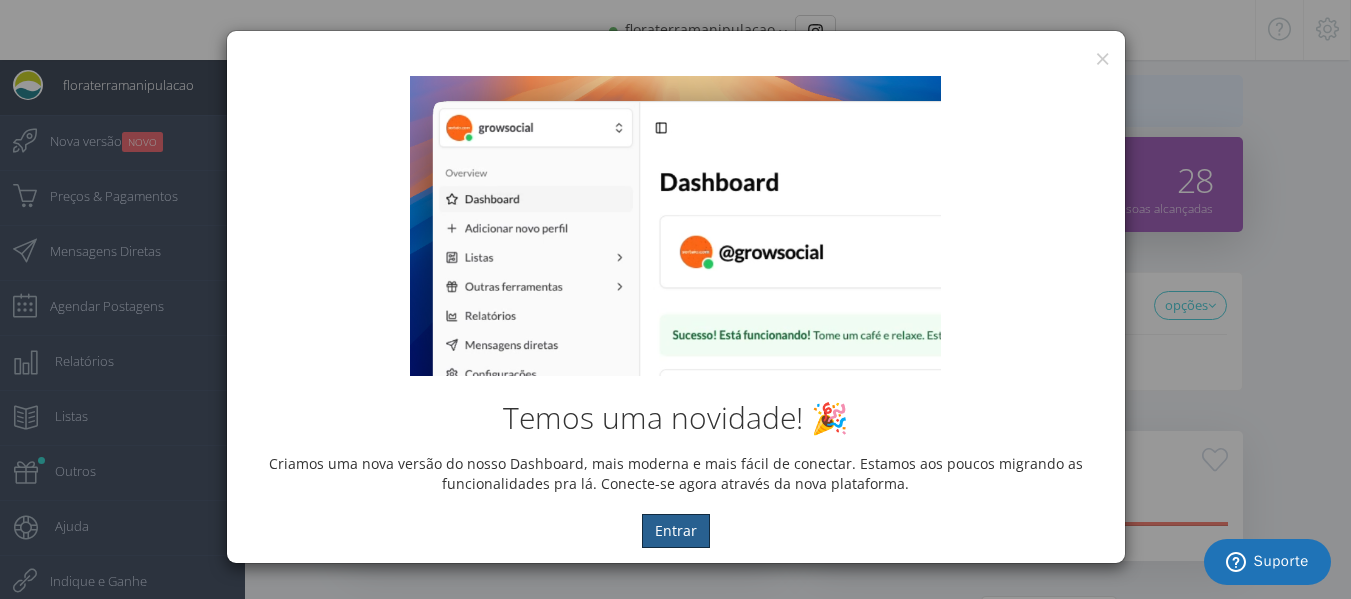 scroll, scrollTop: 0, scrollLeft: 0, axis: both 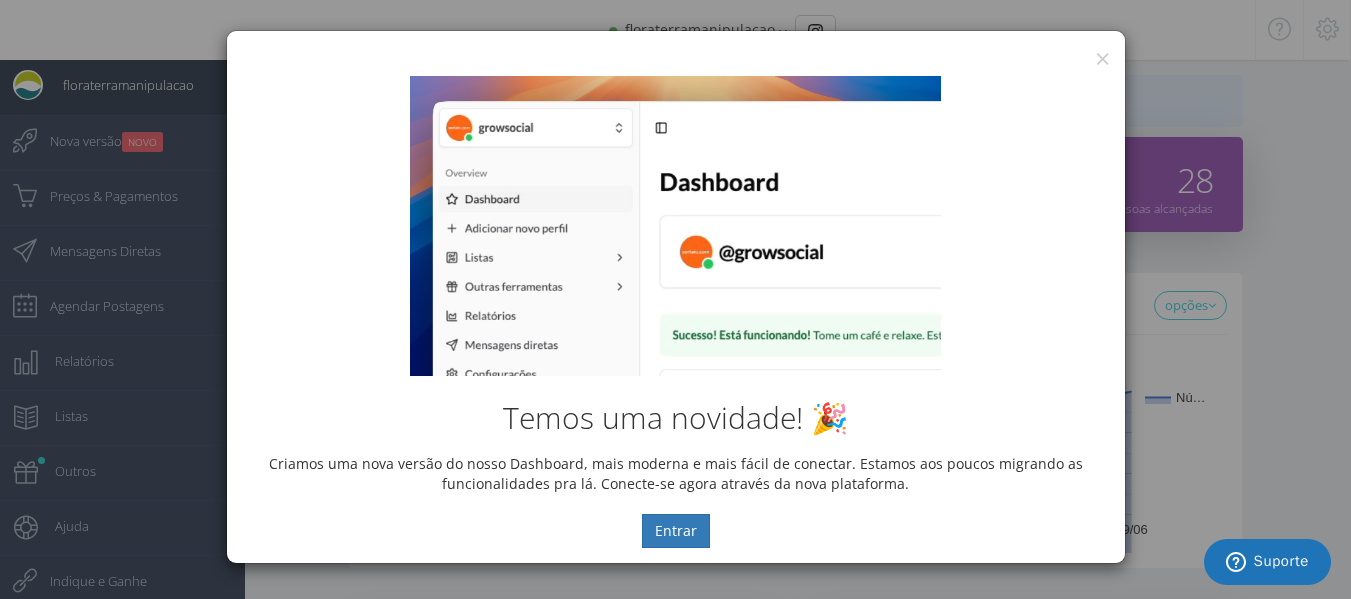 click on "Temos uma novidade! 🎉 Criamos uma nova versão do nosso Dashboard, mais moderna e mais fácil de conectar. Estamos aos poucos migrando as funcionalidades pra lá. Conecte-se agora através da nova plataforma. Entrar" at bounding box center (676, 312) 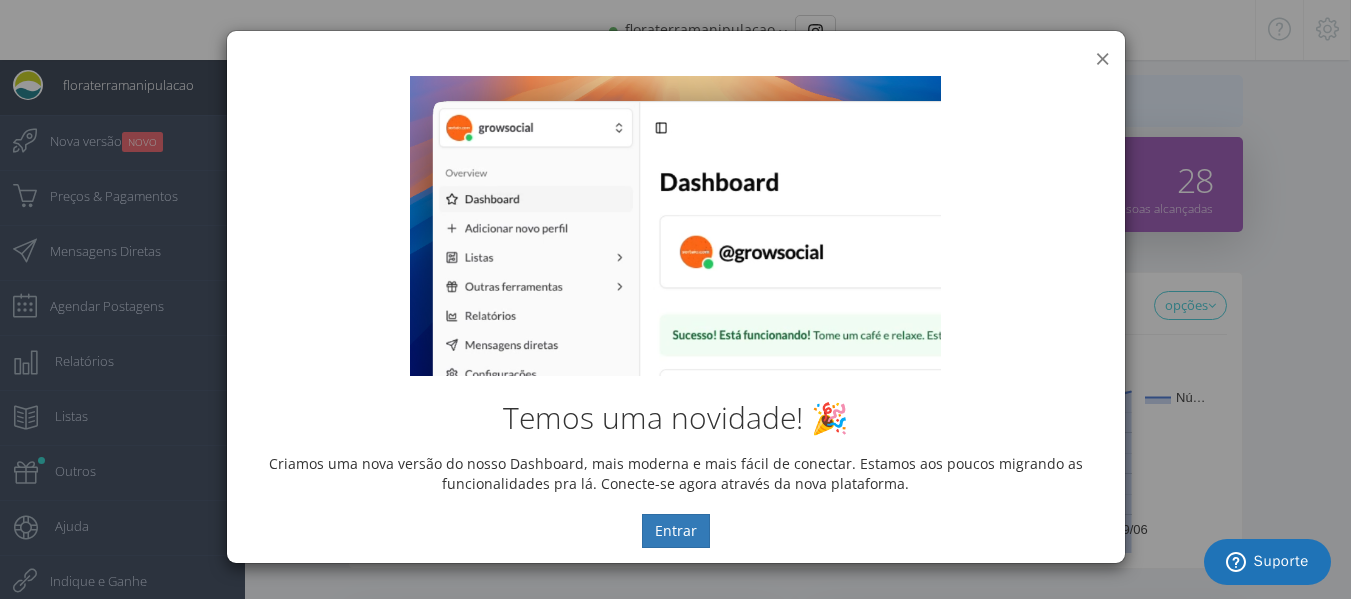 click on "×" at bounding box center (1102, 58) 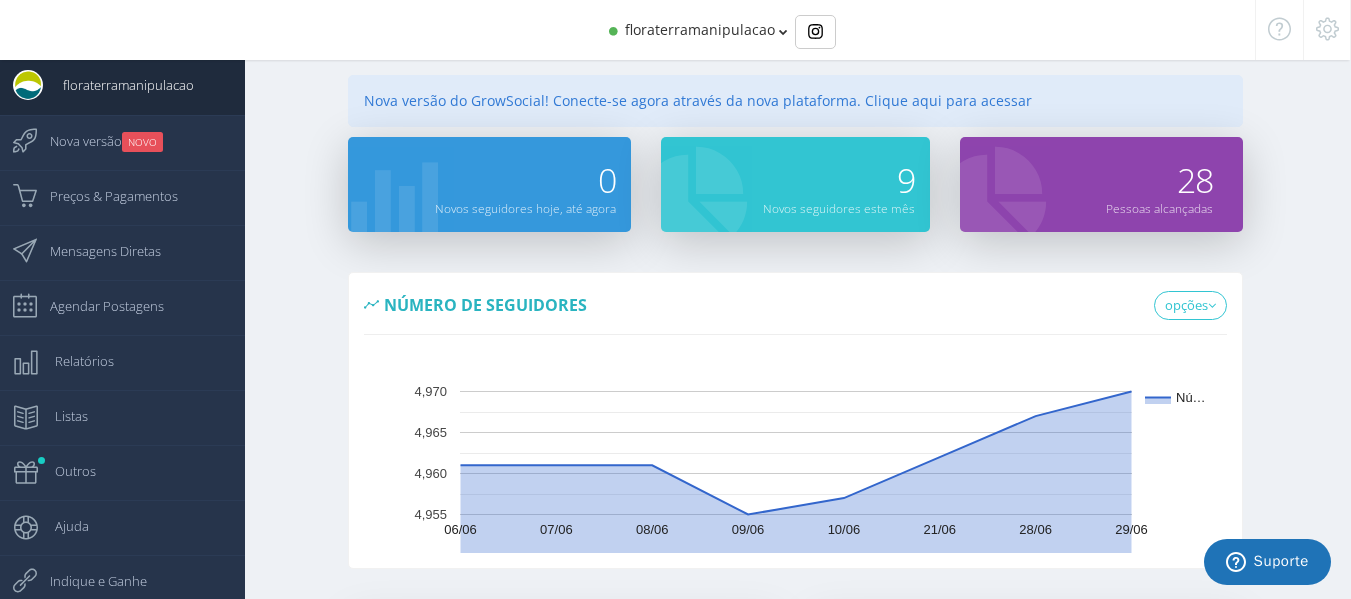 click at bounding box center [783, 32] 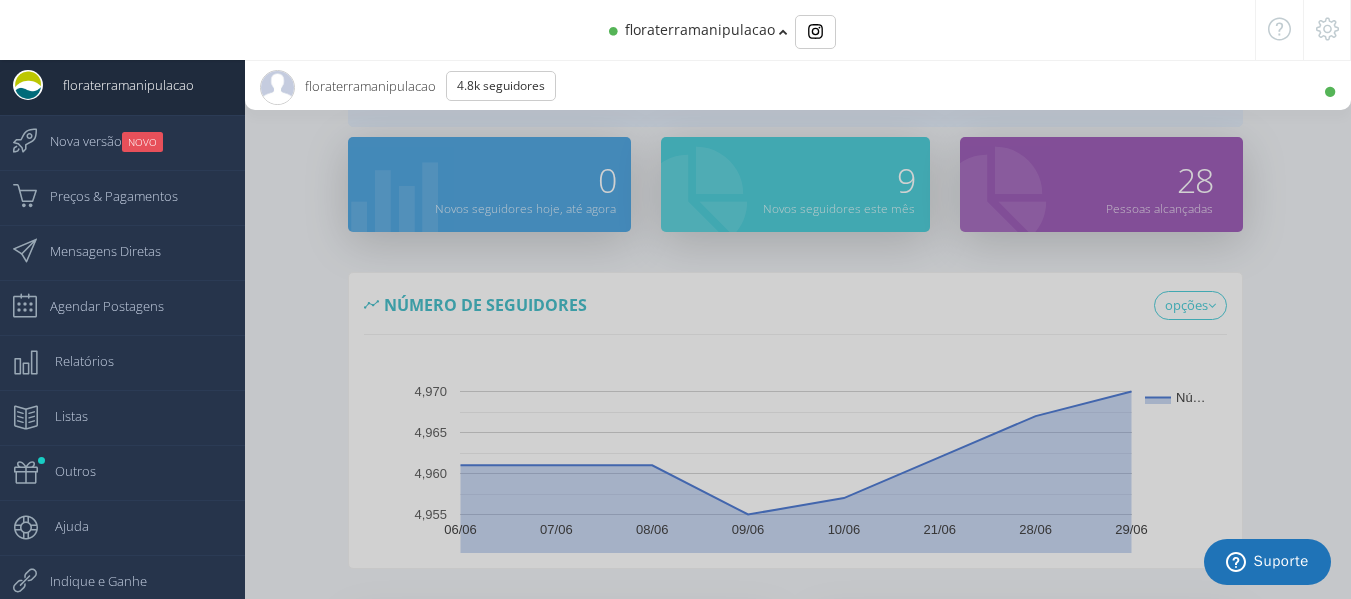 click on "floraterramanipulacao" at bounding box center [675, 30] 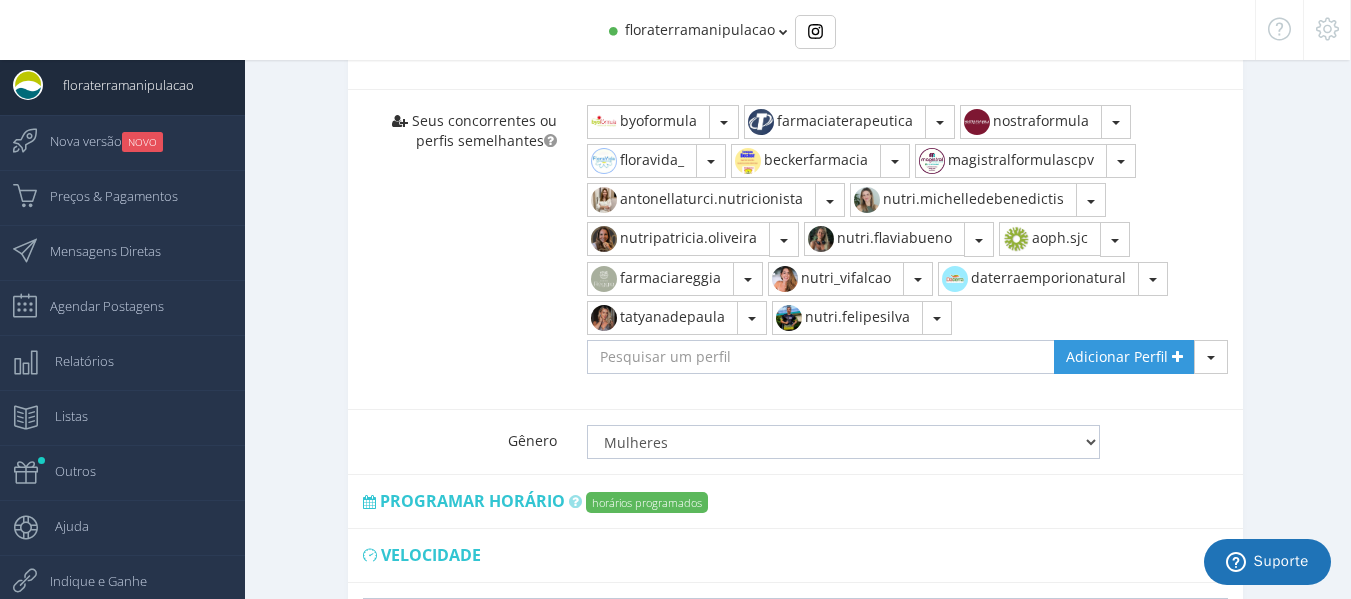 scroll, scrollTop: 1314, scrollLeft: 0, axis: vertical 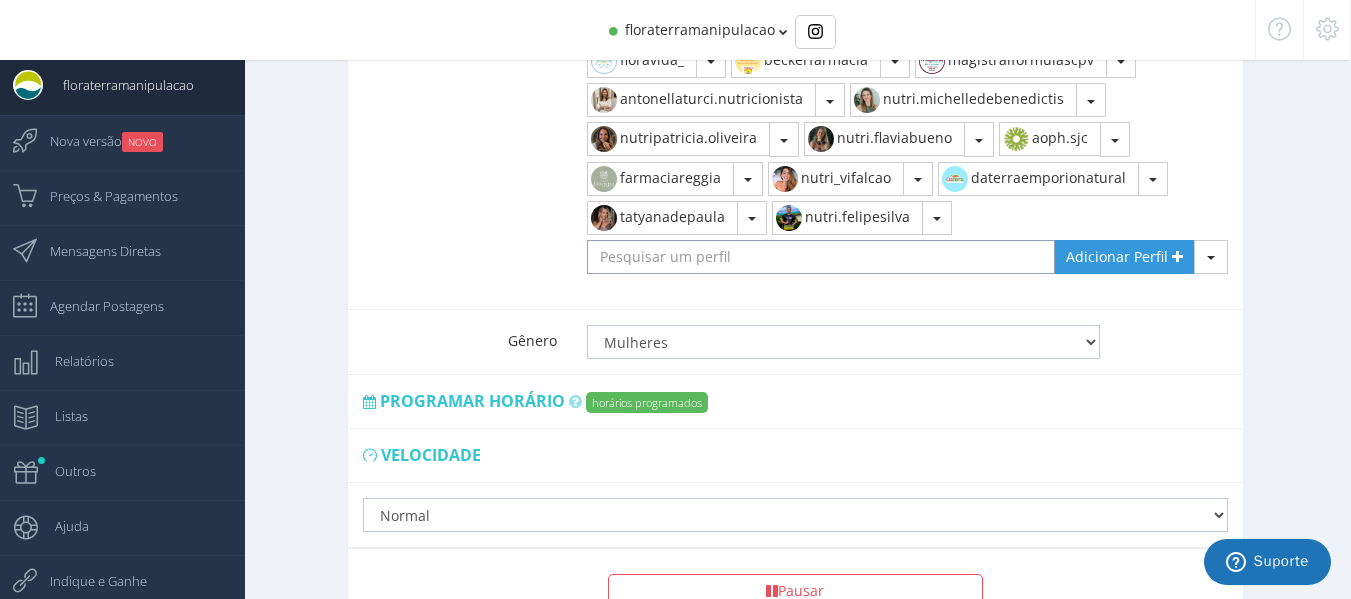 click at bounding box center (821, 257) 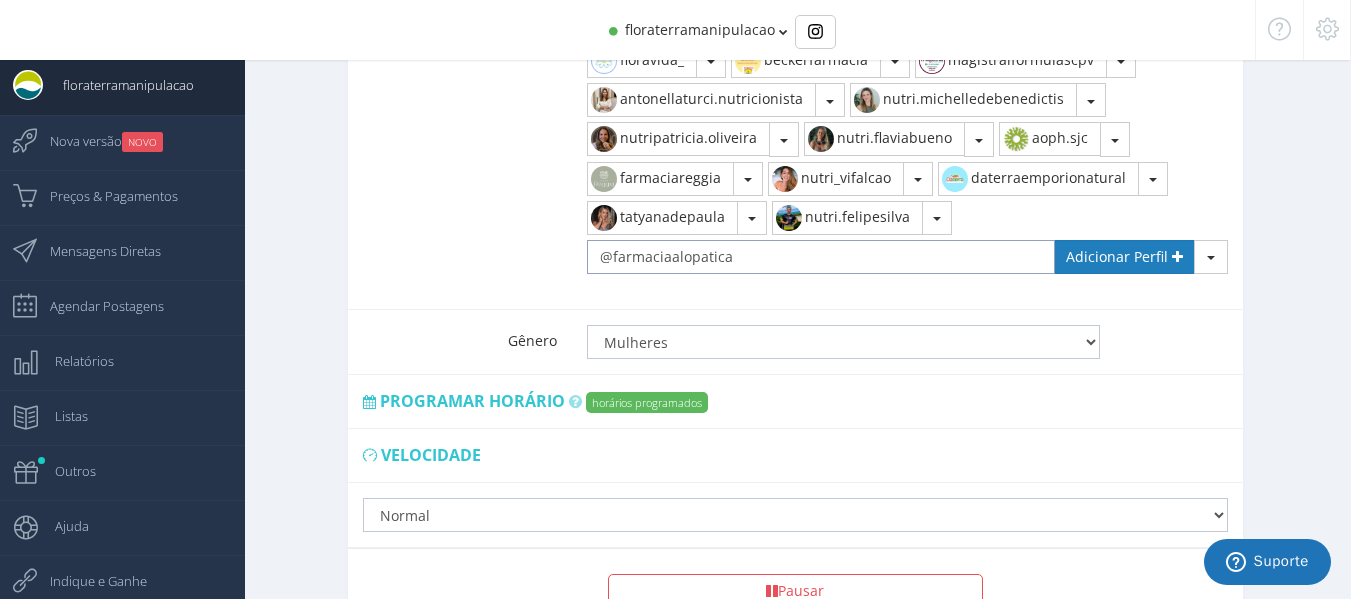 type on "@farmaciaalopatica" 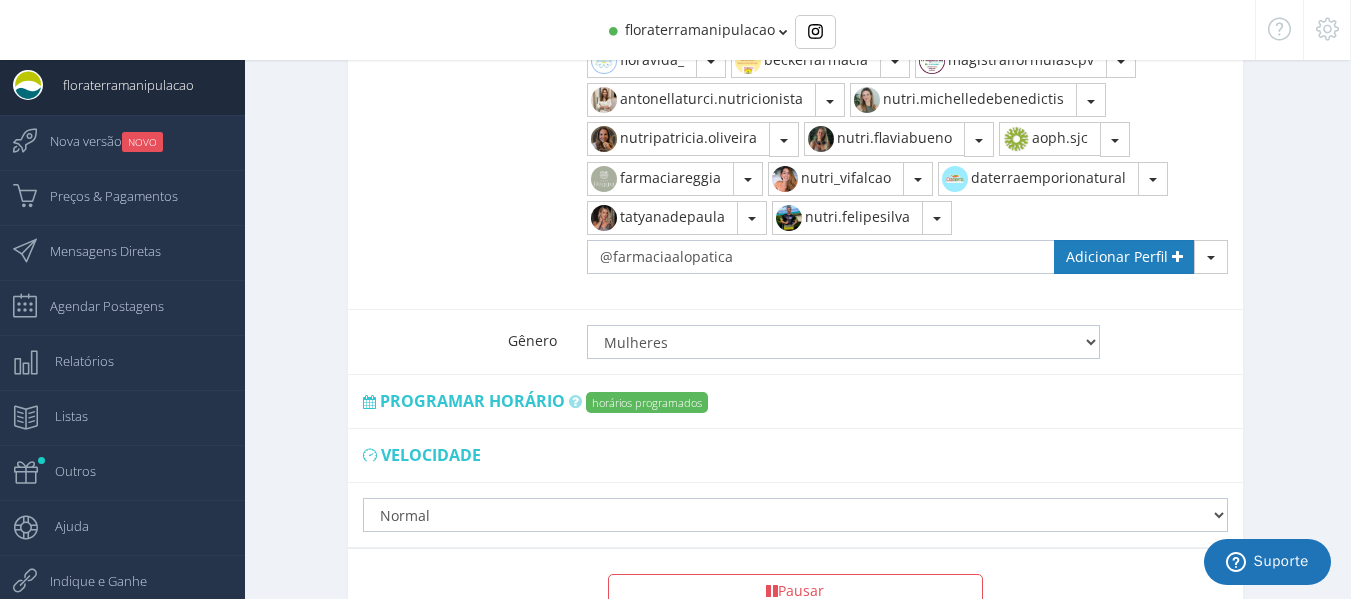 click on "Adicionar Perfil" at bounding box center [1117, 256] 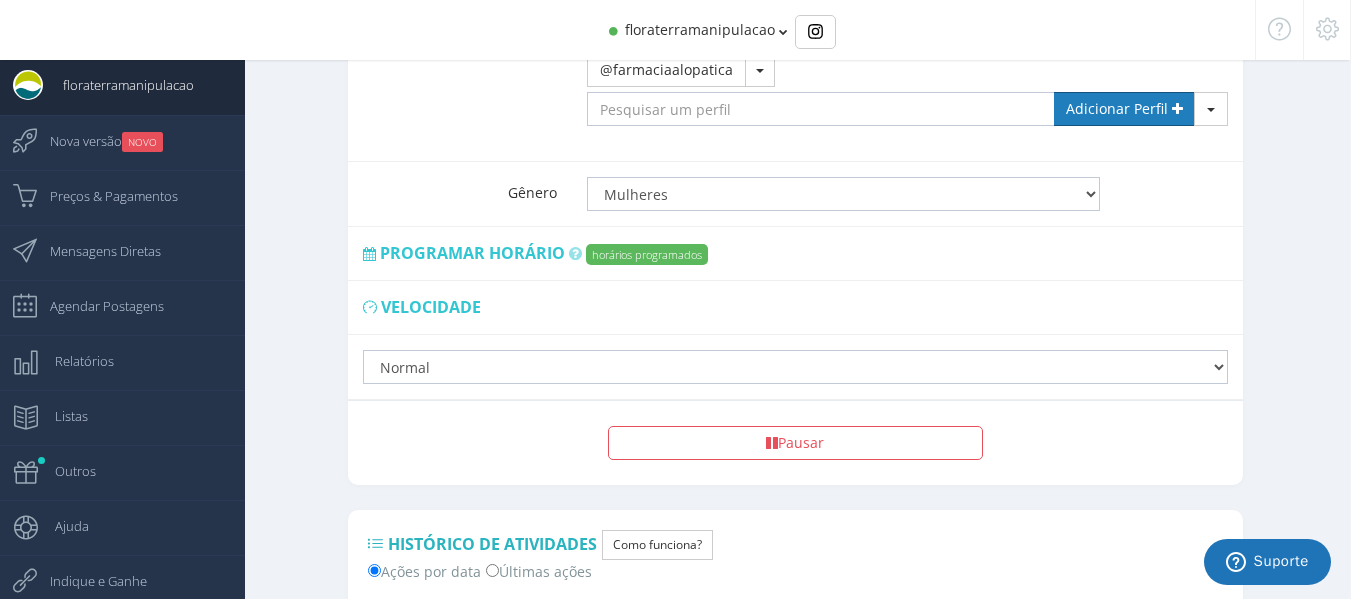 scroll, scrollTop: 1514, scrollLeft: 0, axis: vertical 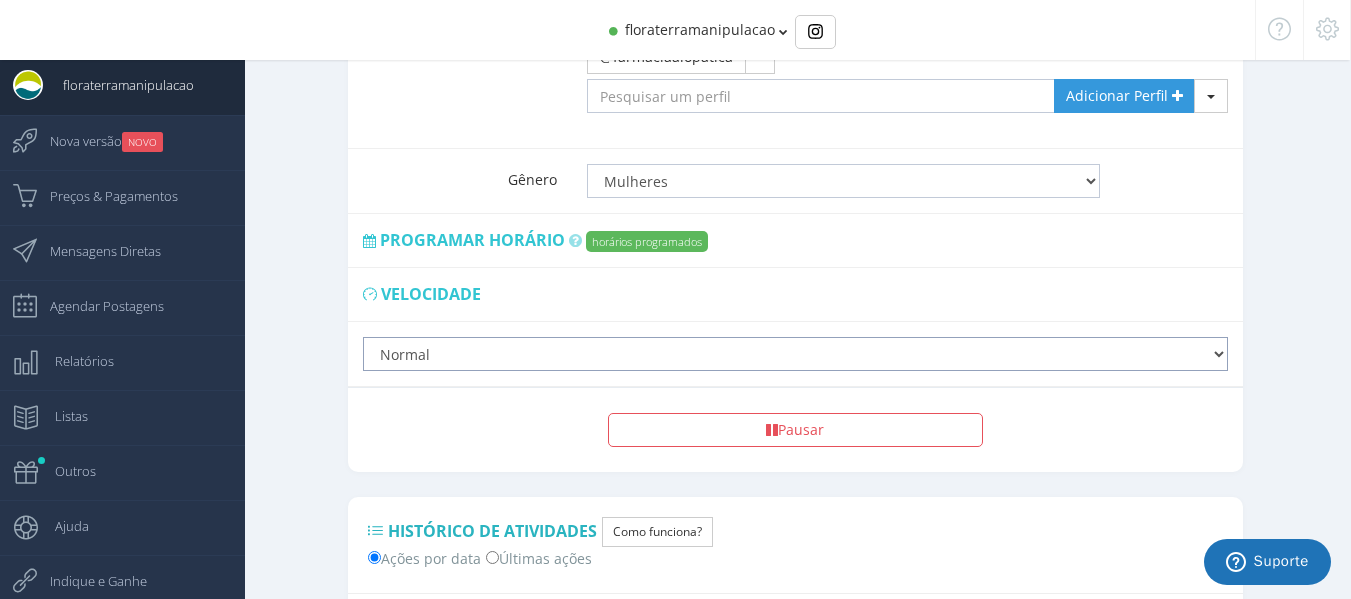 click on "Lento
Normal
Rápido
Super Rápido" at bounding box center (796, 354) 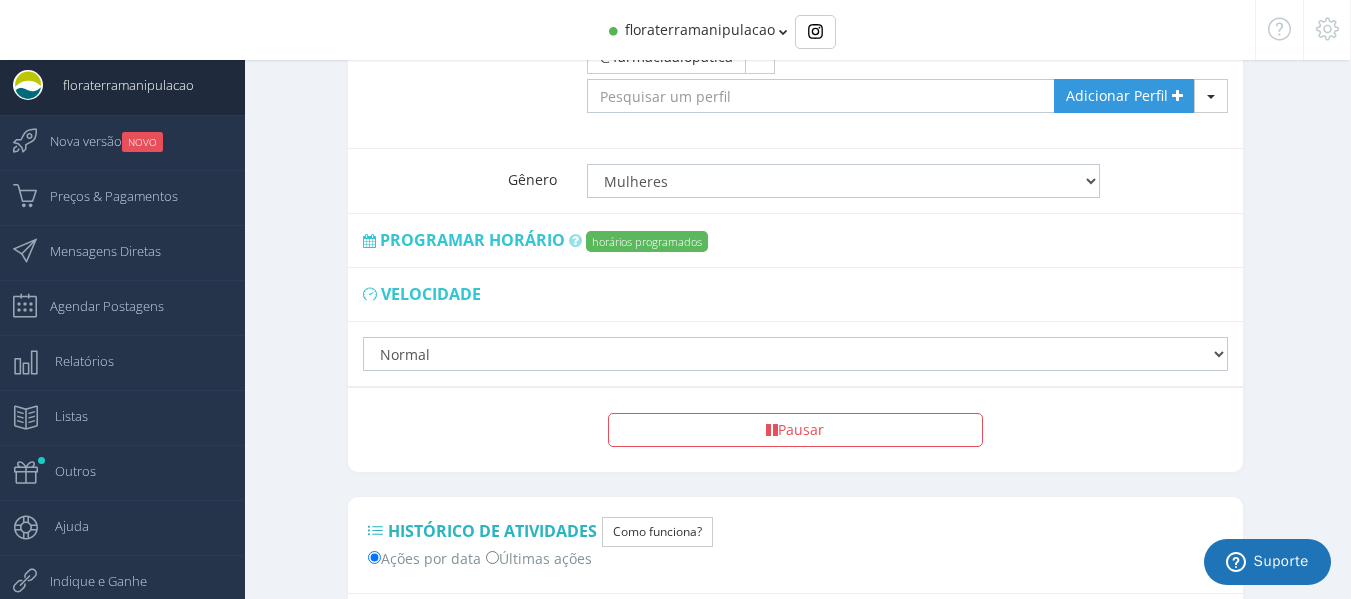 click on "Modo simples
1 2" at bounding box center (795, -1) 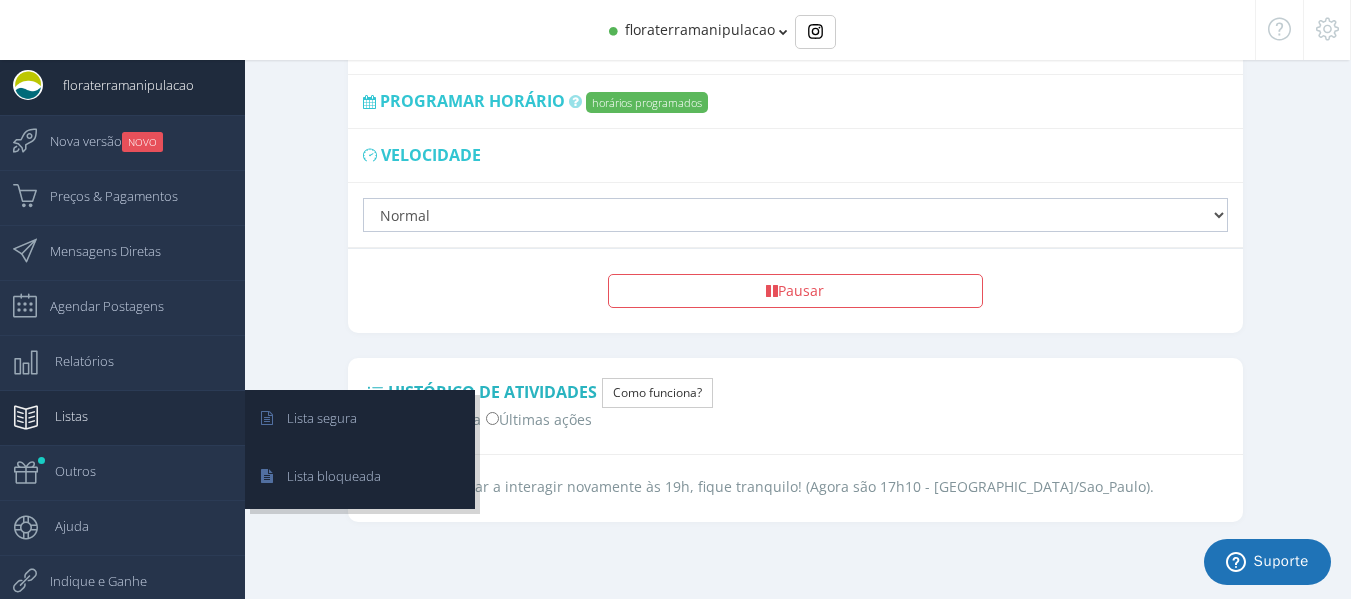 scroll, scrollTop: 1661, scrollLeft: 0, axis: vertical 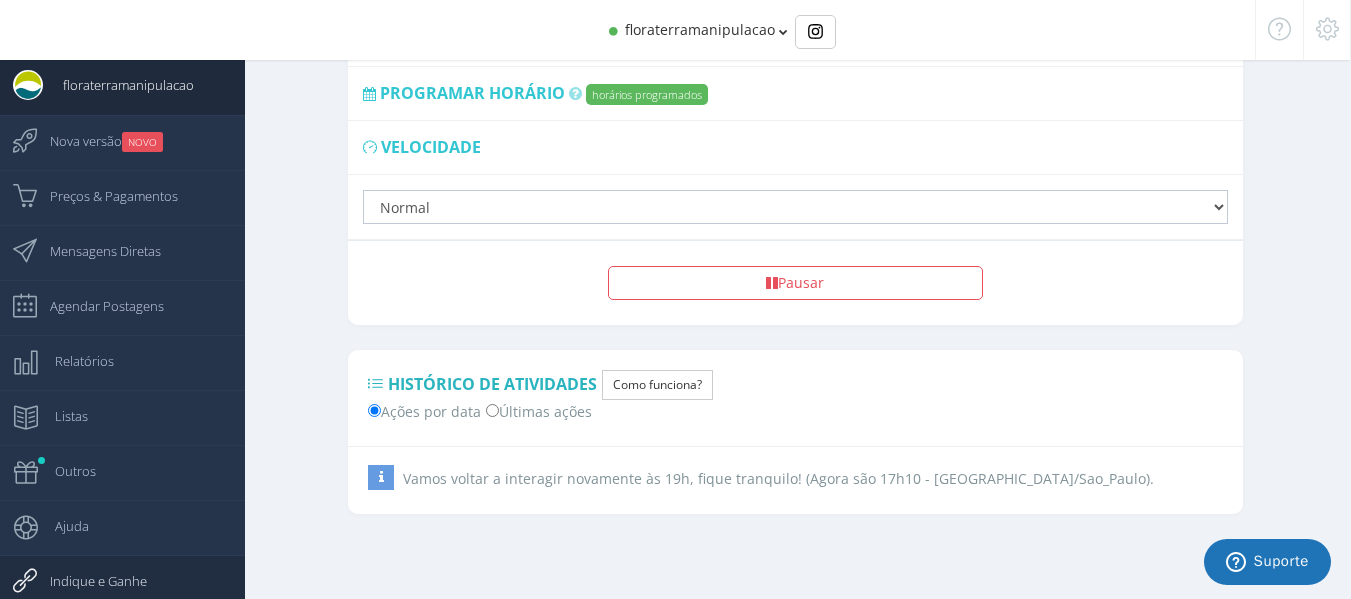 click on "Indique e Ganhe" at bounding box center [88, 581] 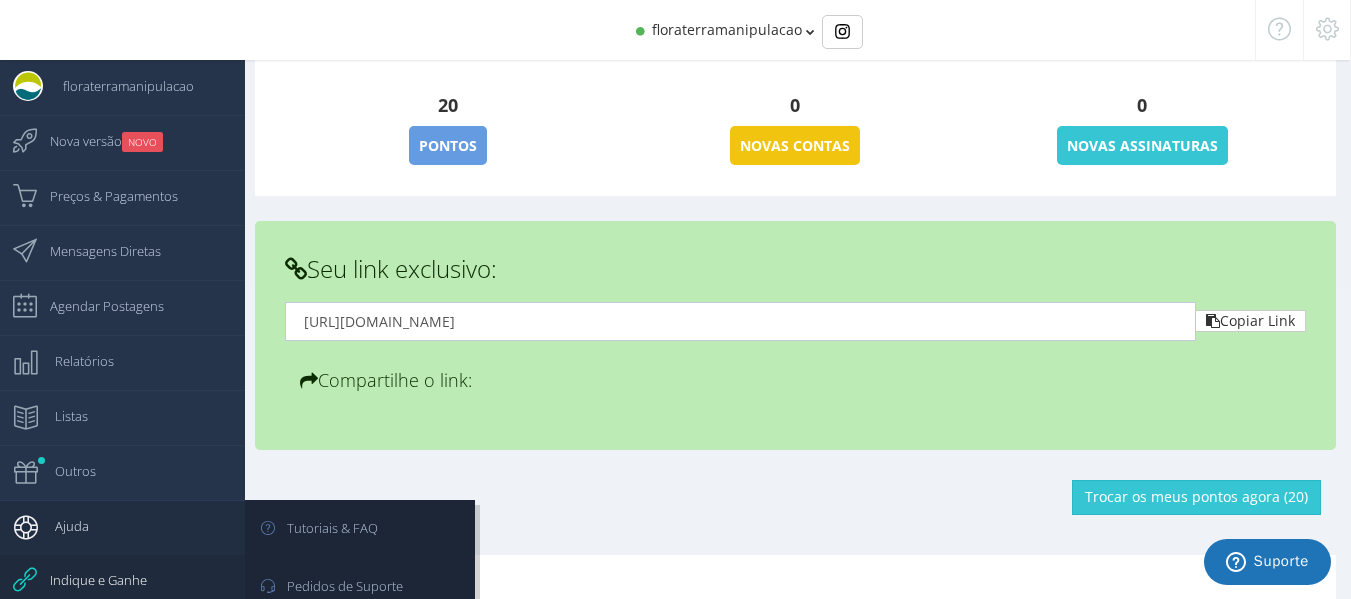scroll, scrollTop: 330, scrollLeft: 0, axis: vertical 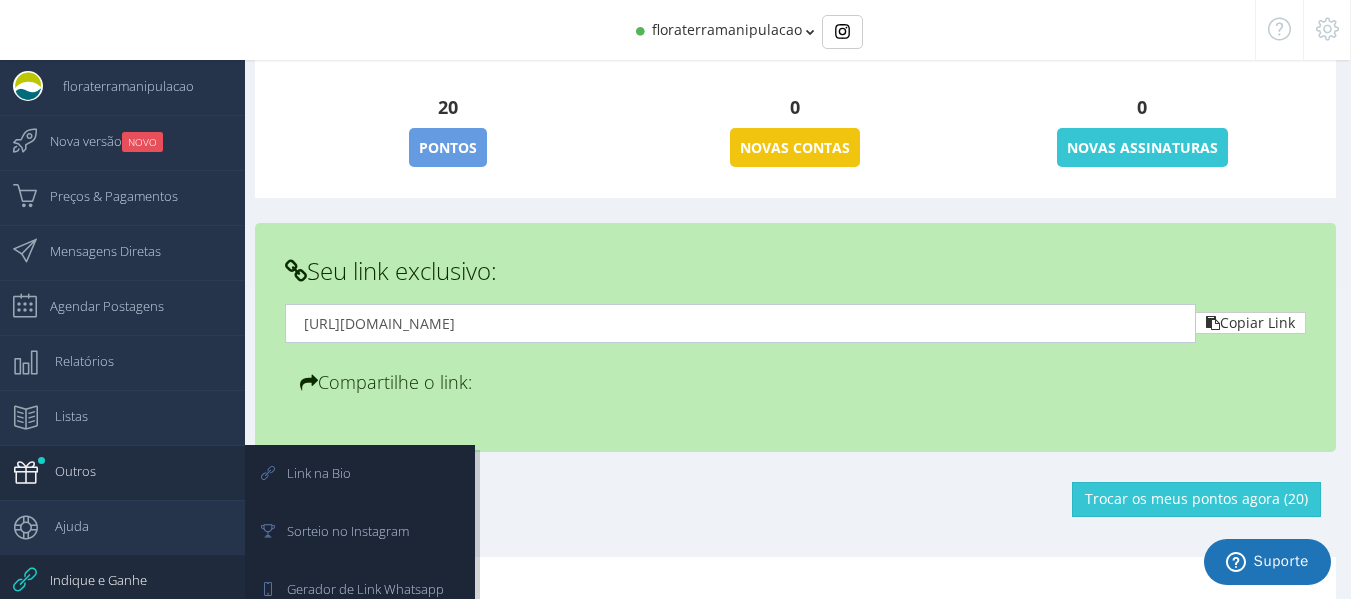 click on "Outros" at bounding box center (65, 471) 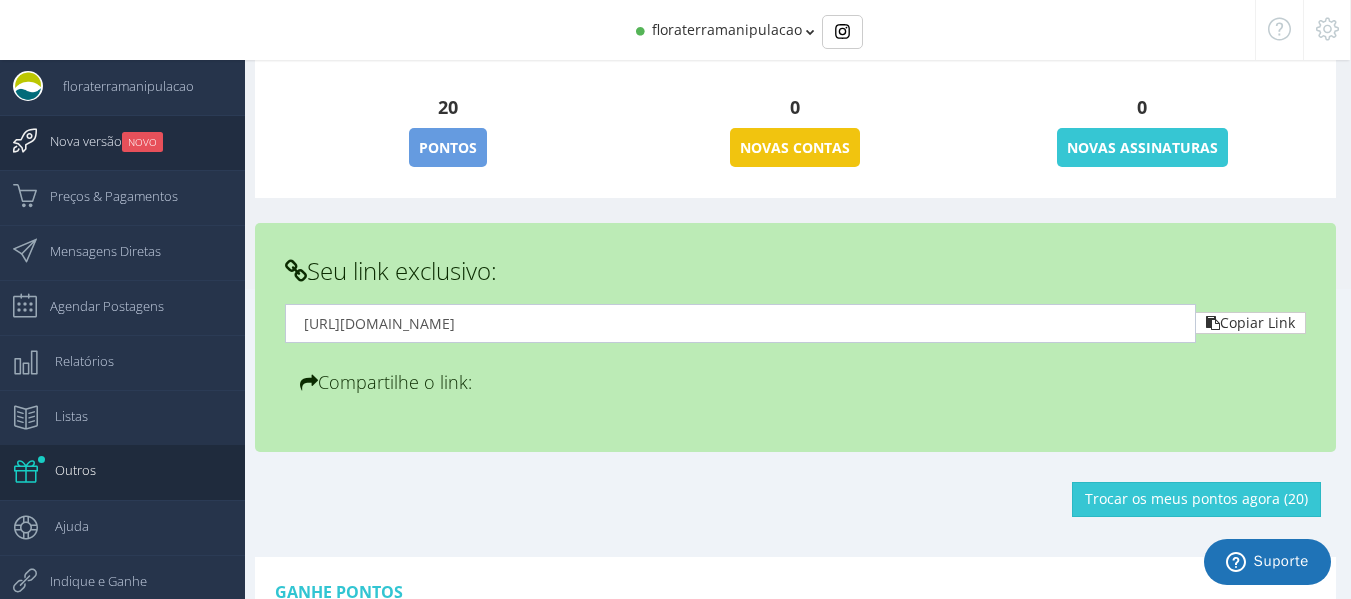 click on "Nova versão  NOVO" at bounding box center (96, 141) 